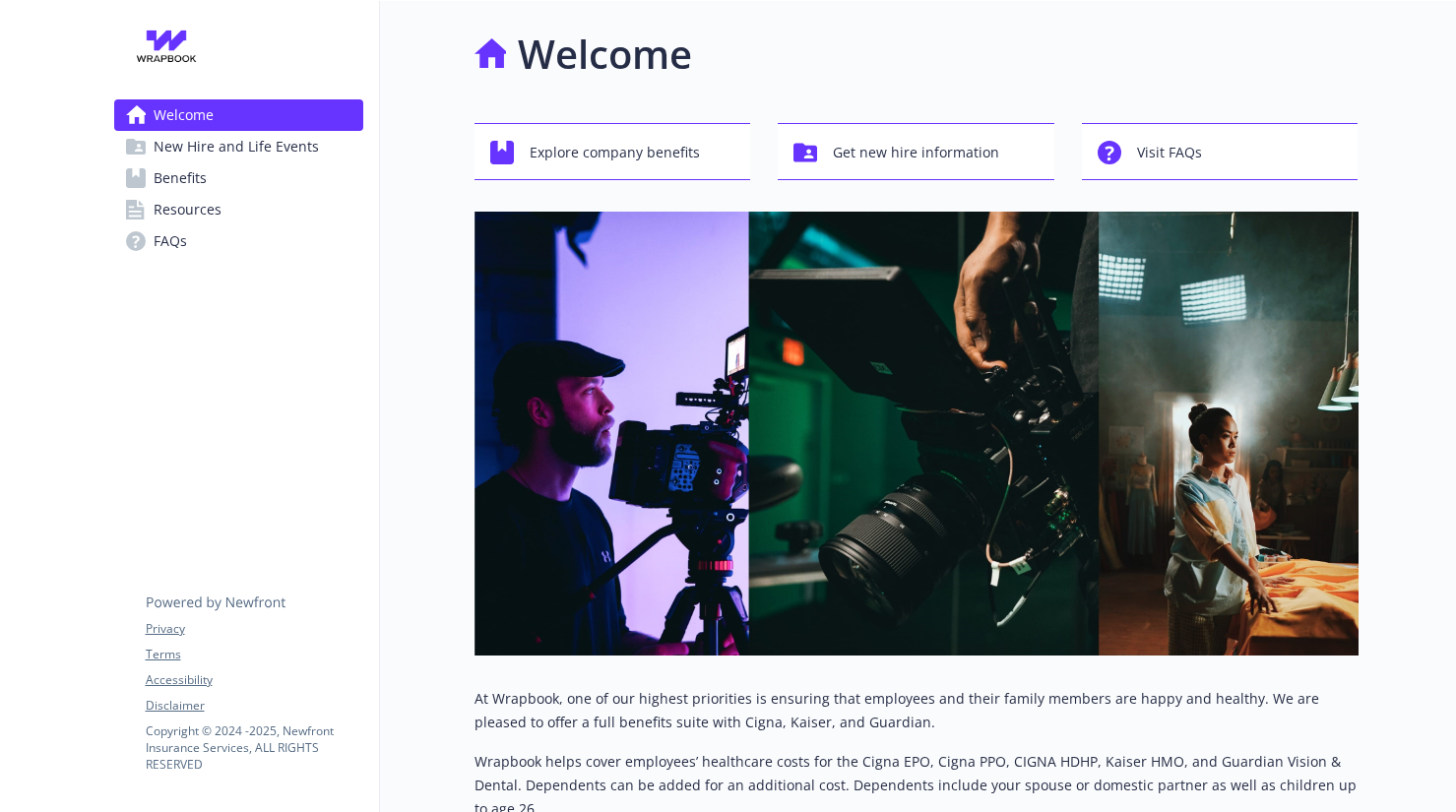 scroll, scrollTop: 0, scrollLeft: 0, axis: both 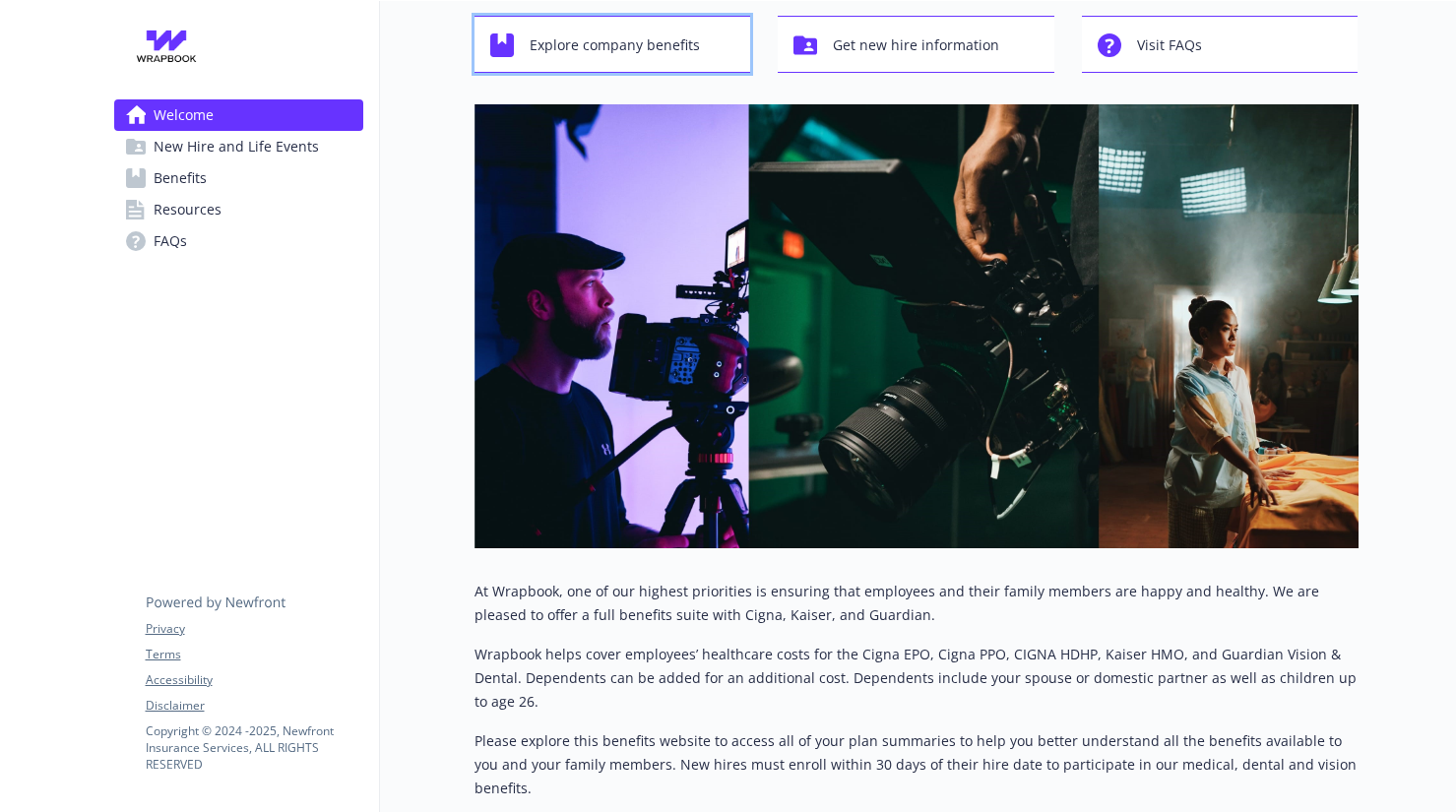 click on "Explore company benefits" at bounding box center (614, 45) 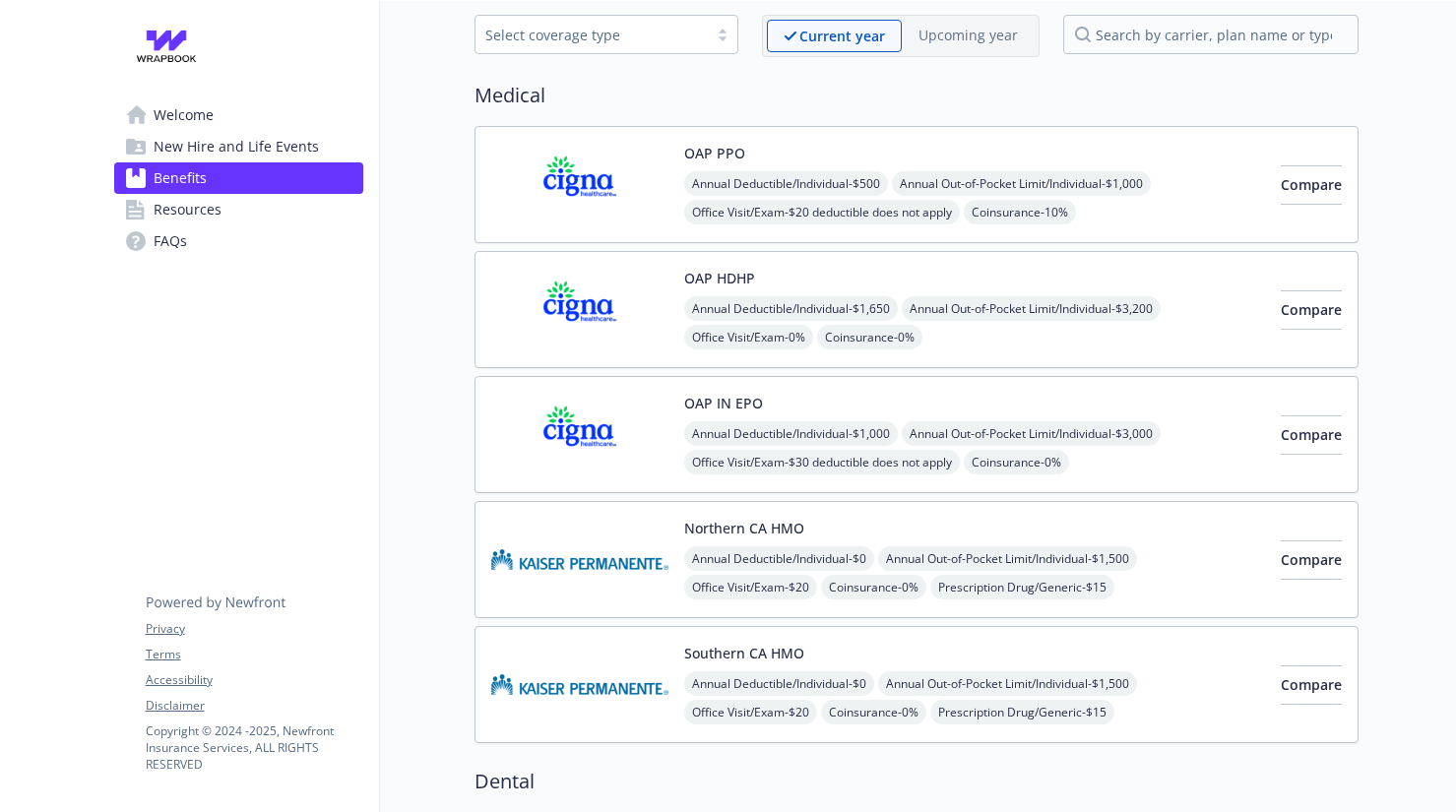 scroll, scrollTop: 0, scrollLeft: 0, axis: both 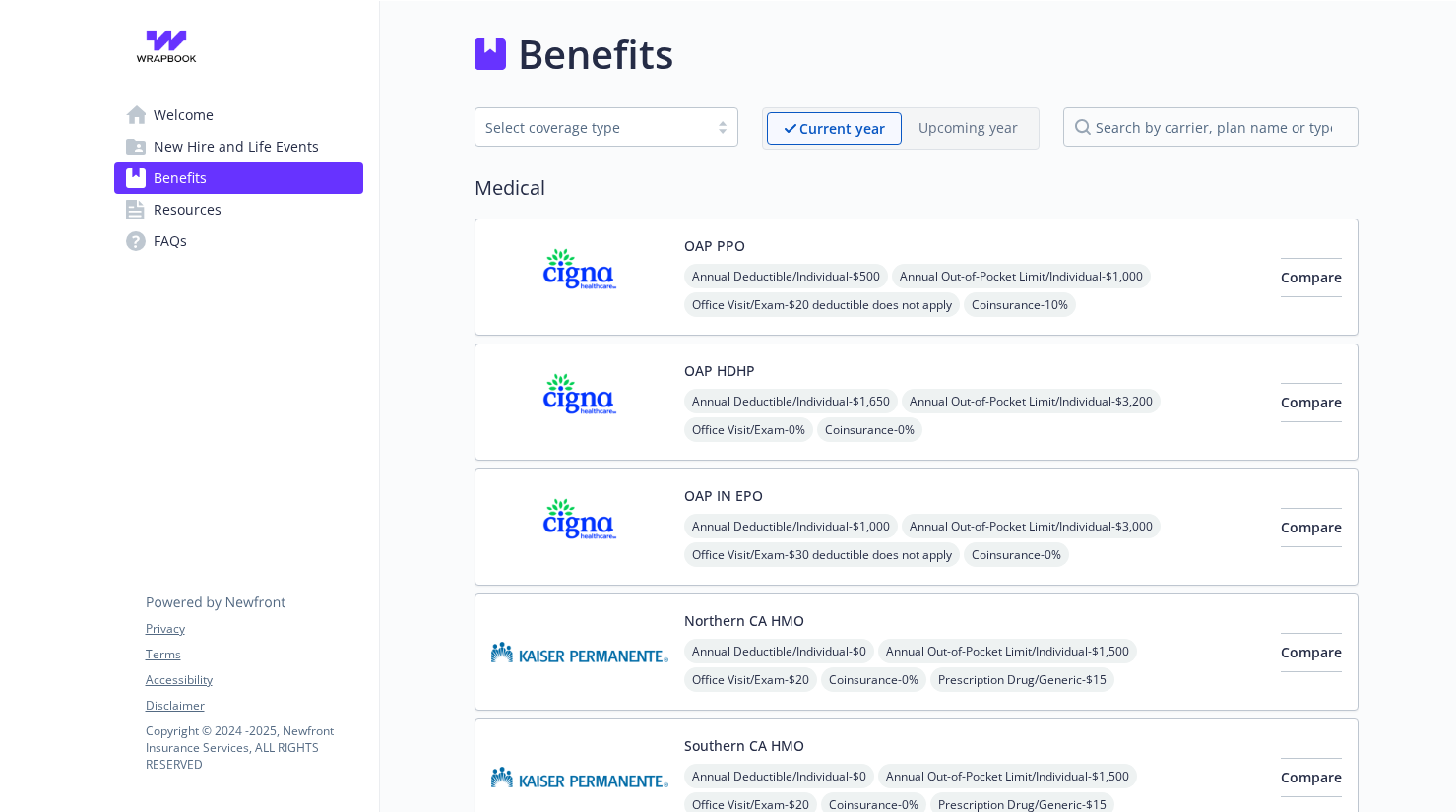 click on "New Hire and Life Events" at bounding box center [236, 147] 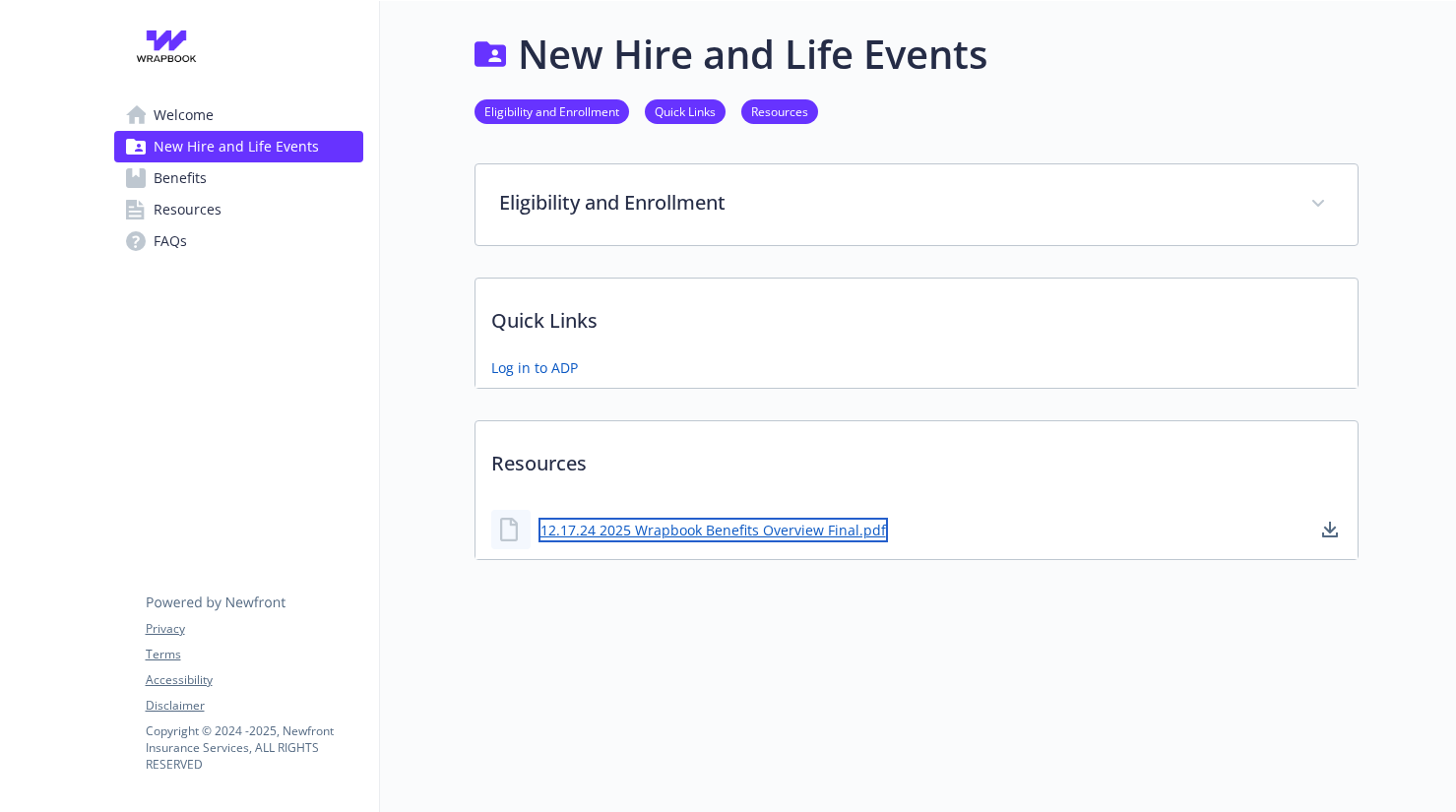 click on "12.17.24 2025 Wrapbook Benefits Overview Final.pdf" at bounding box center [713, 530] 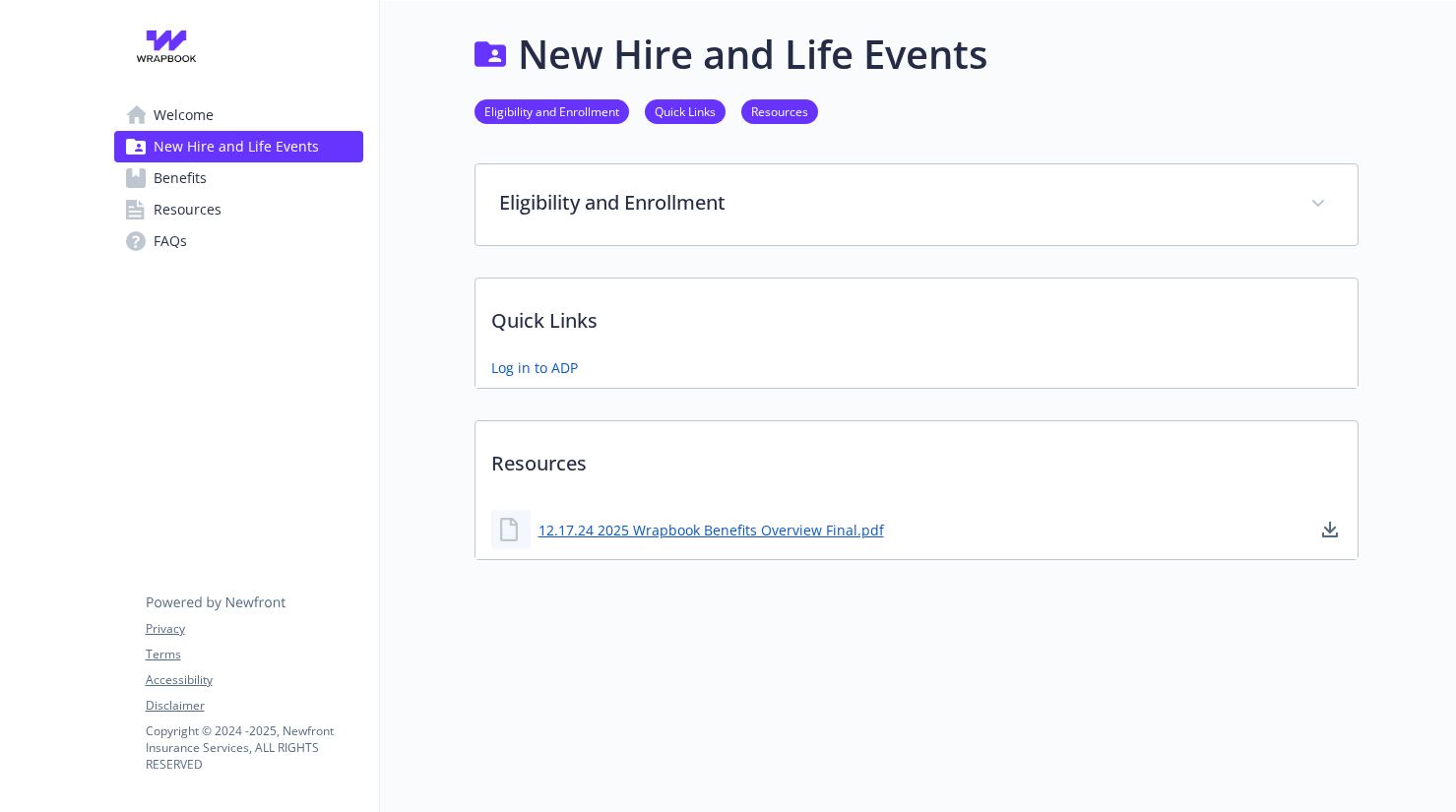 click on "Benefits" at bounding box center (180, 178) 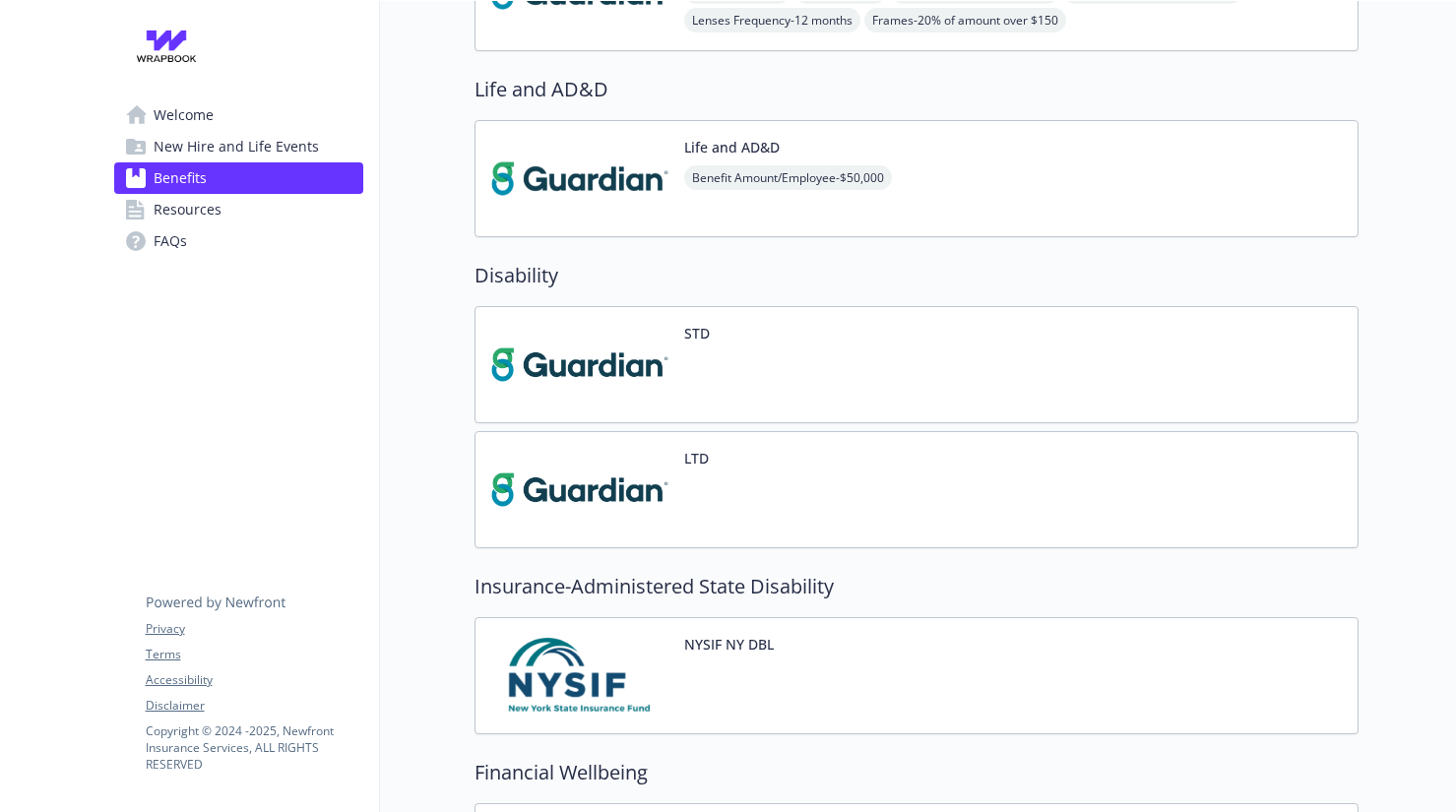 scroll, scrollTop: 2217, scrollLeft: 0, axis: vertical 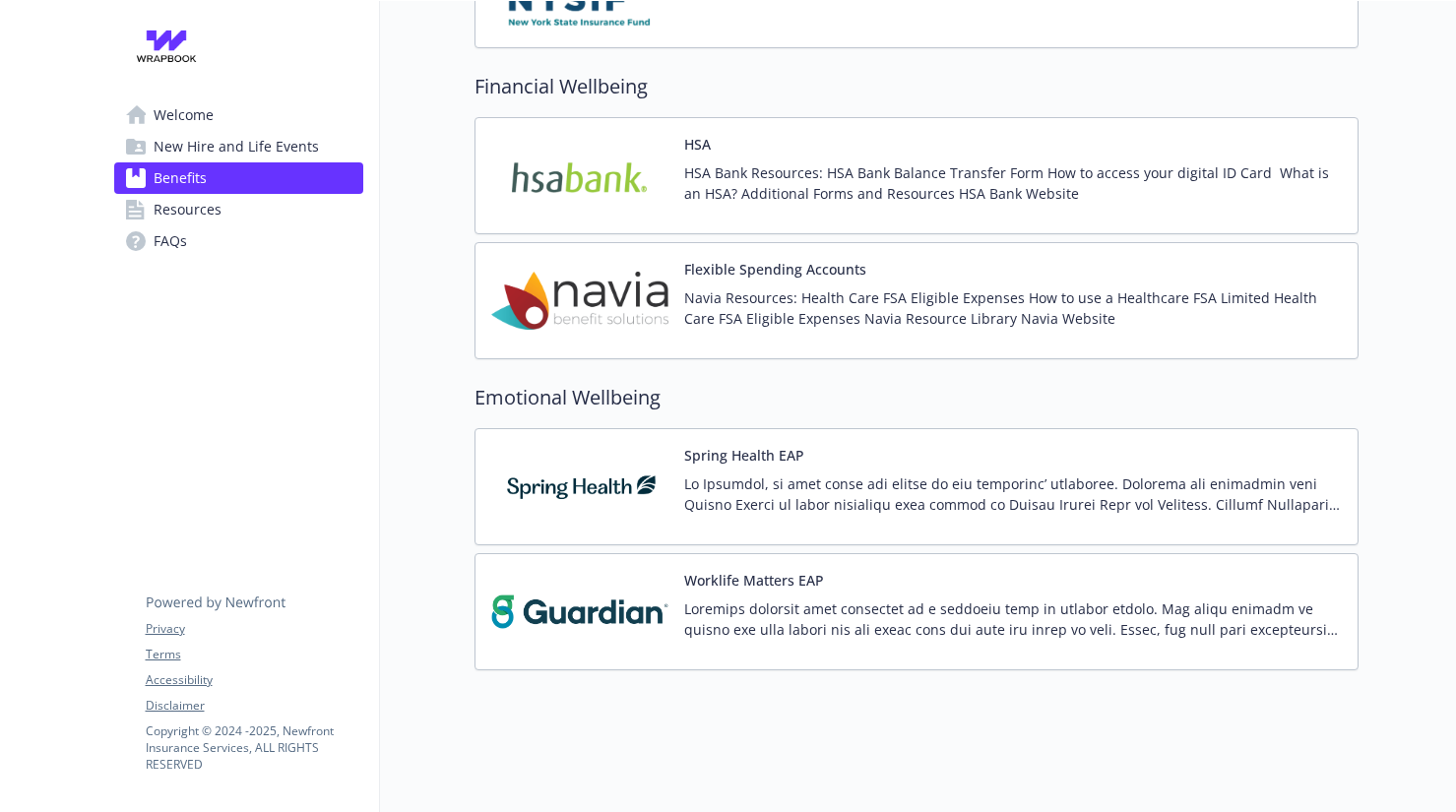click on "Resources" at bounding box center [187, 210] 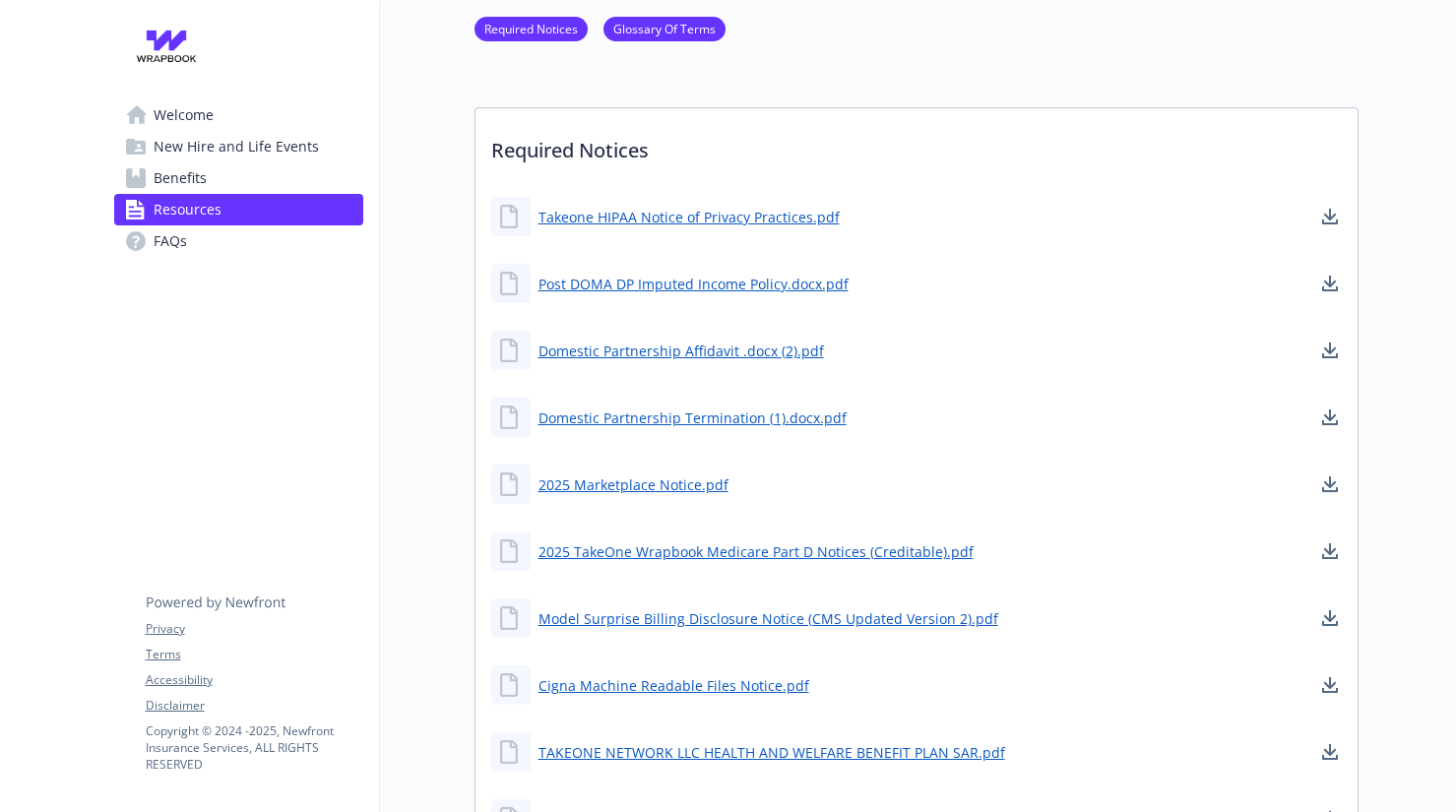 scroll, scrollTop: 90, scrollLeft: 0, axis: vertical 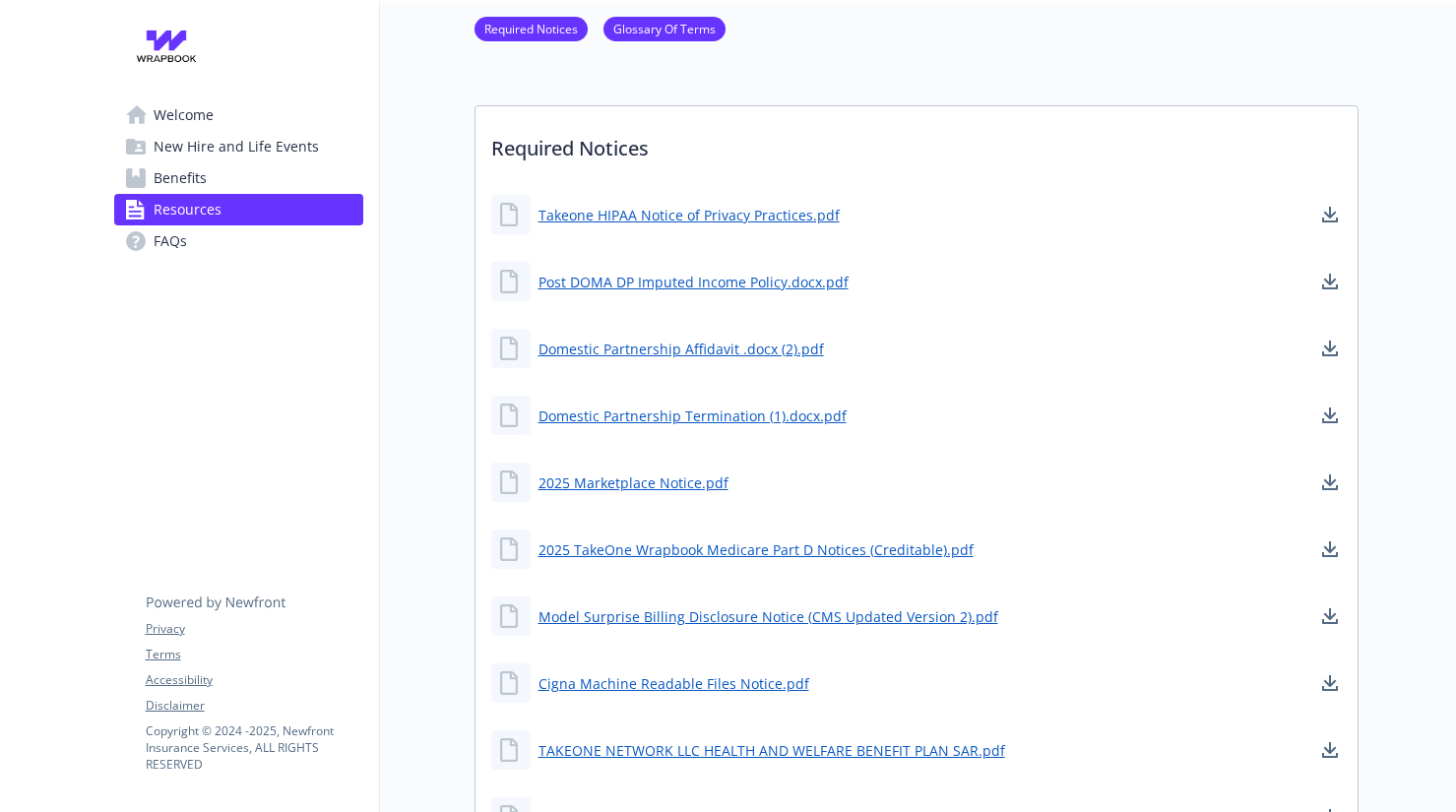 click on "FAQs" at bounding box center [170, 241] 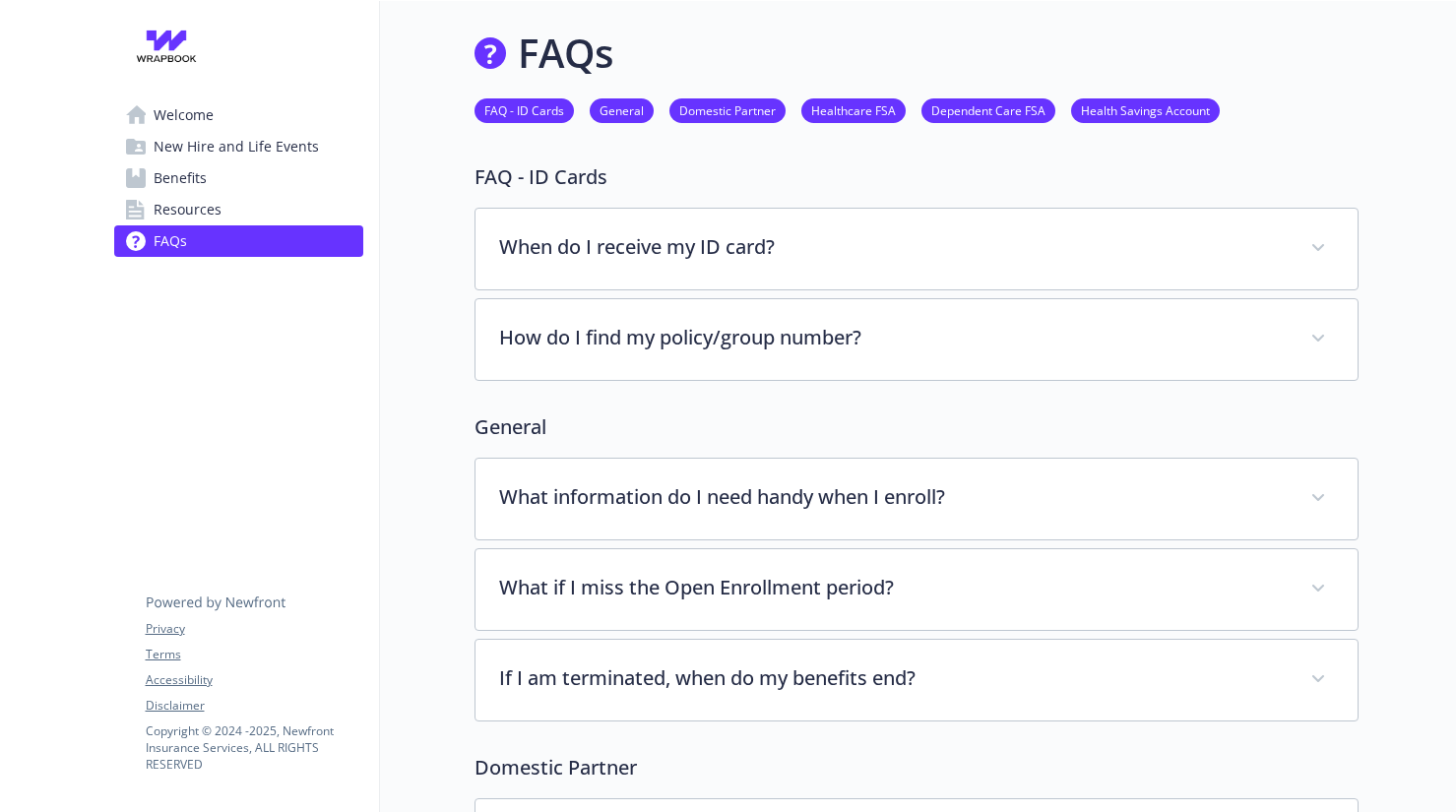 scroll, scrollTop: 90, scrollLeft: 0, axis: vertical 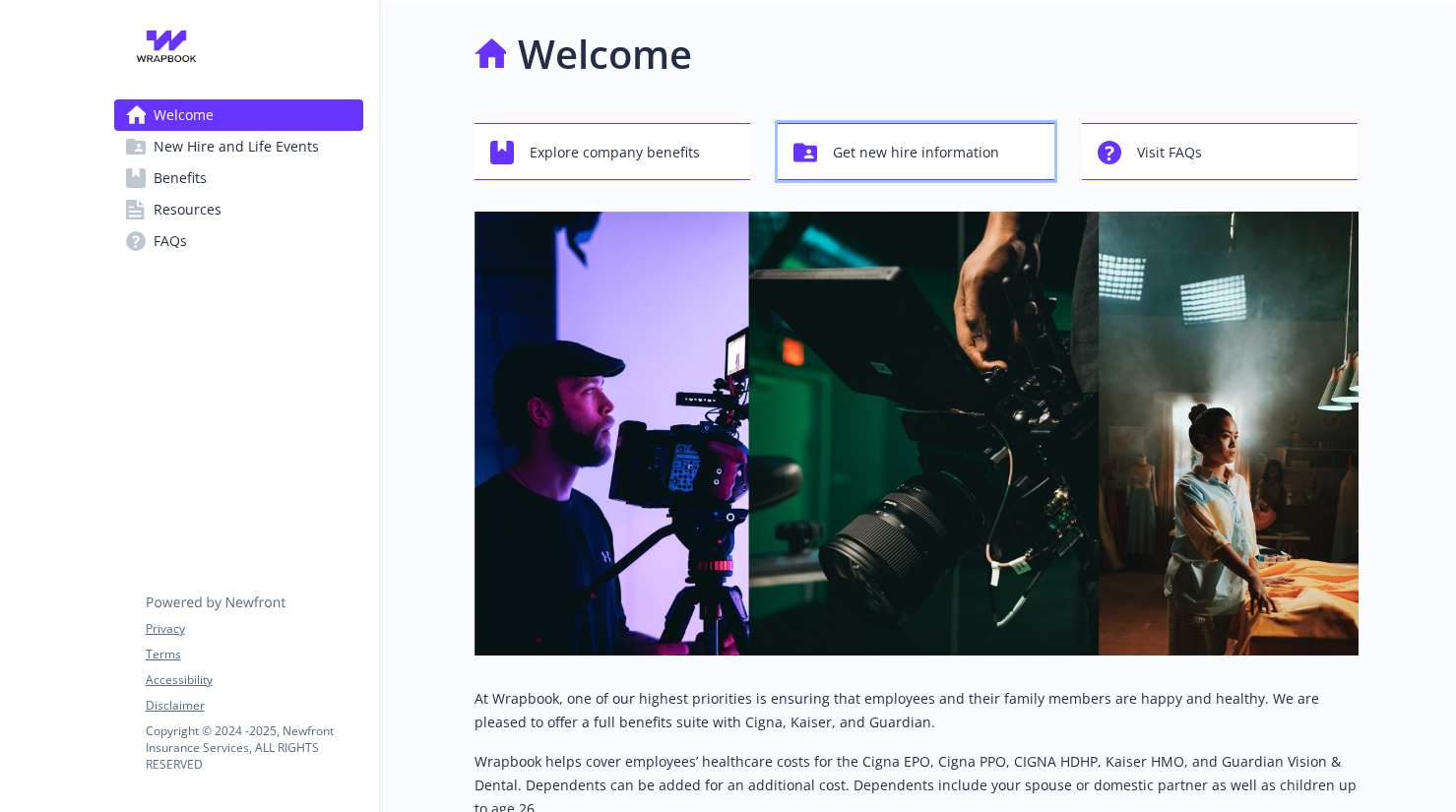 click on "Get new hire information" at bounding box center (916, 153) 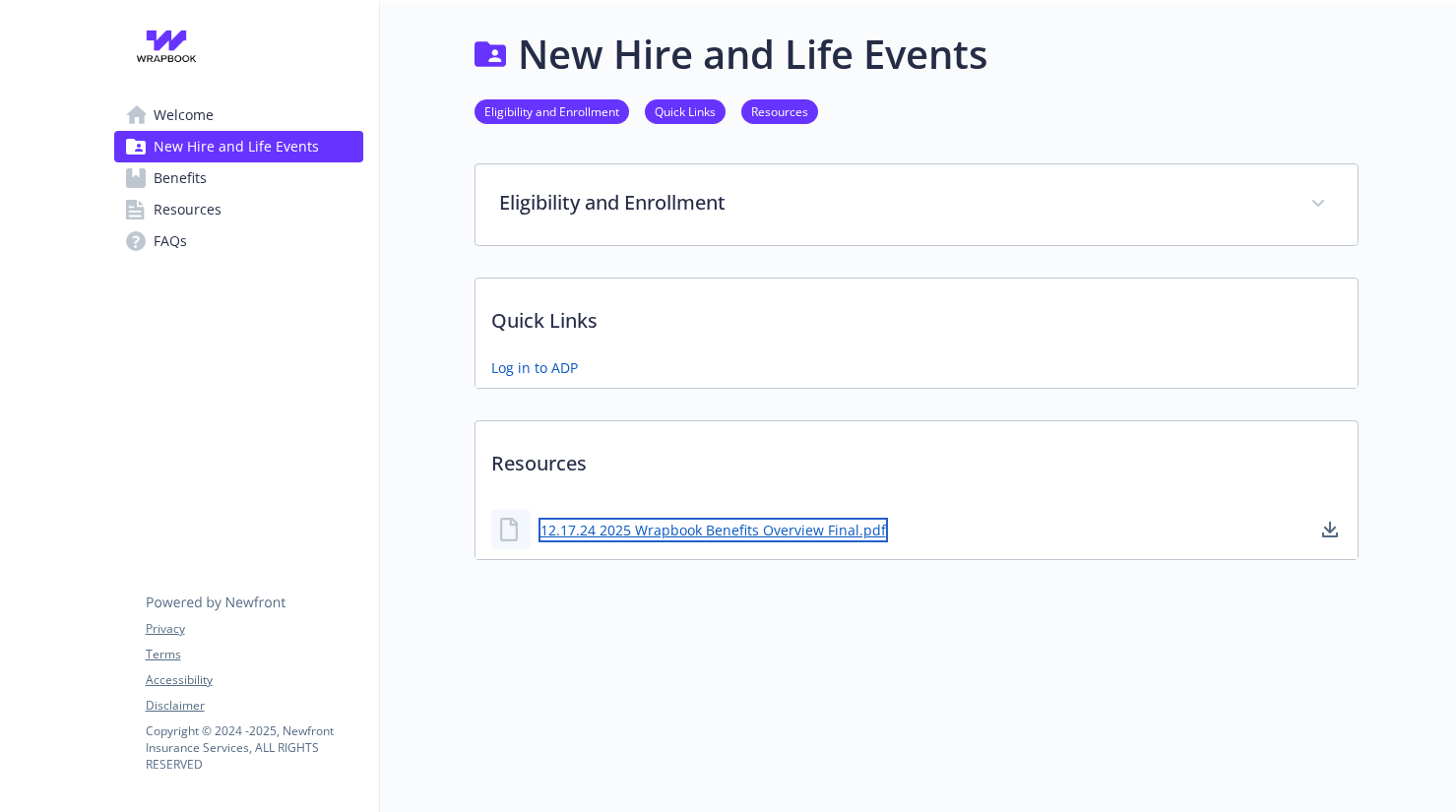 click on "12.17.24 2025 Wrapbook Benefits Overview Final.pdf" at bounding box center (713, 530) 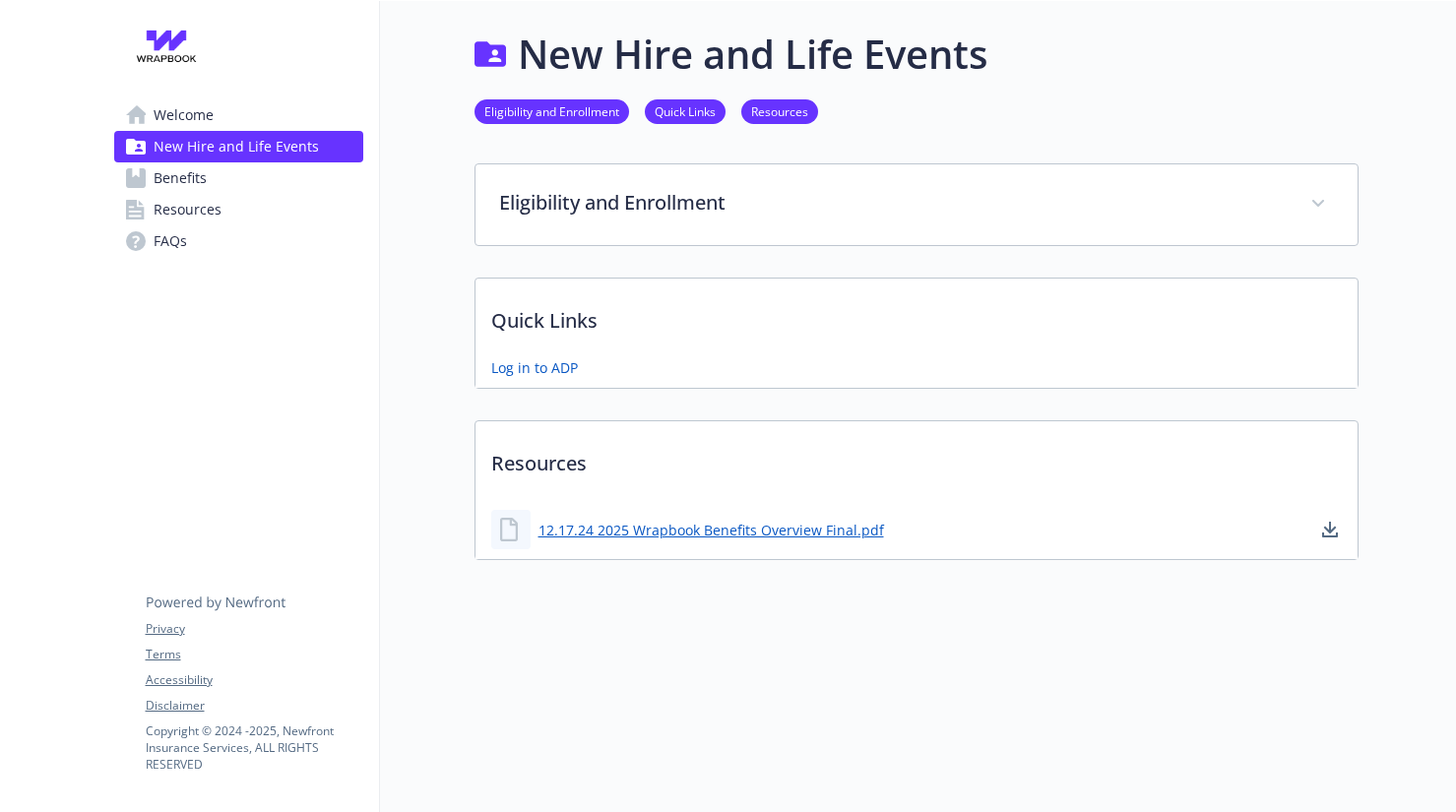click on "Benefits" at bounding box center [180, 178] 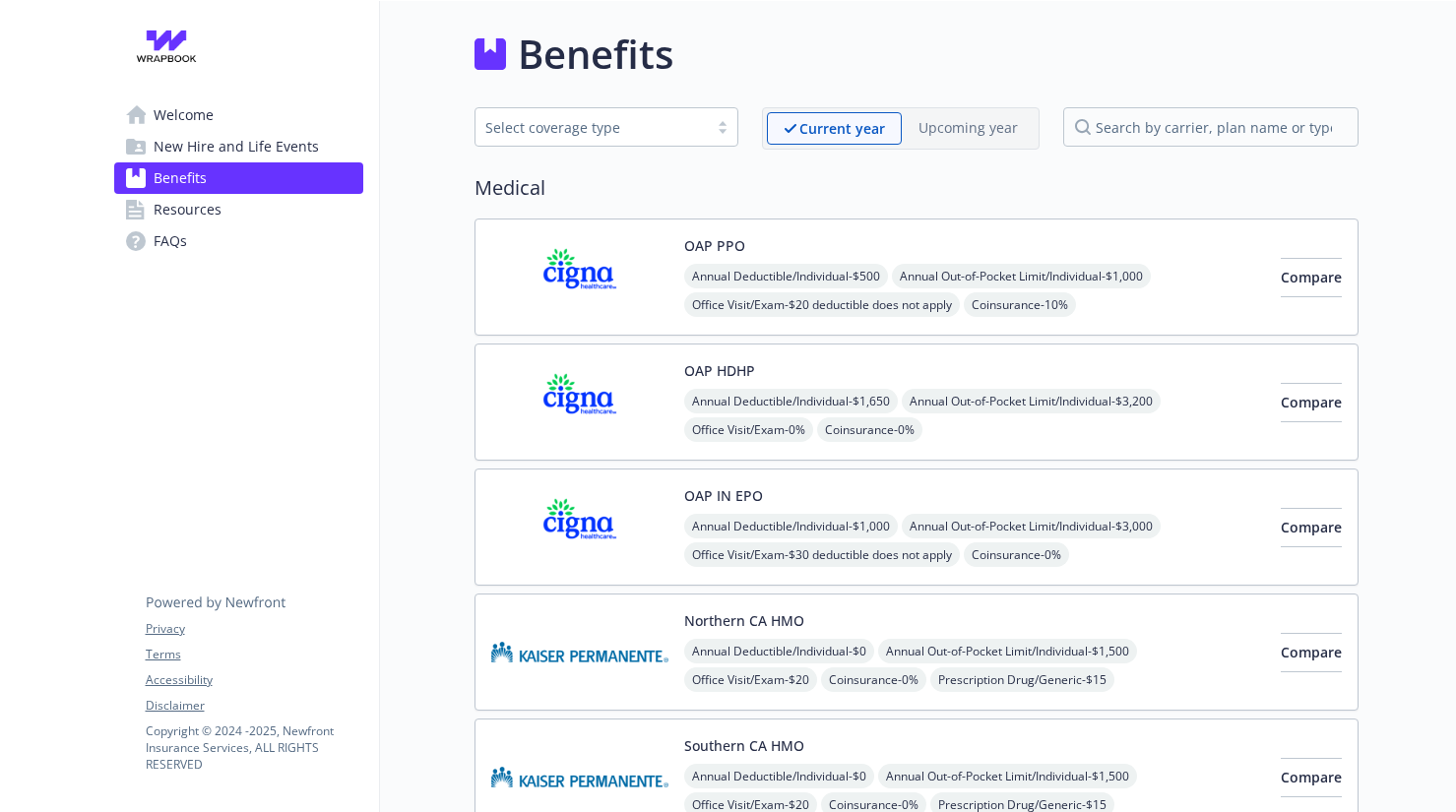 click on "Welcome" at bounding box center [183, 115] 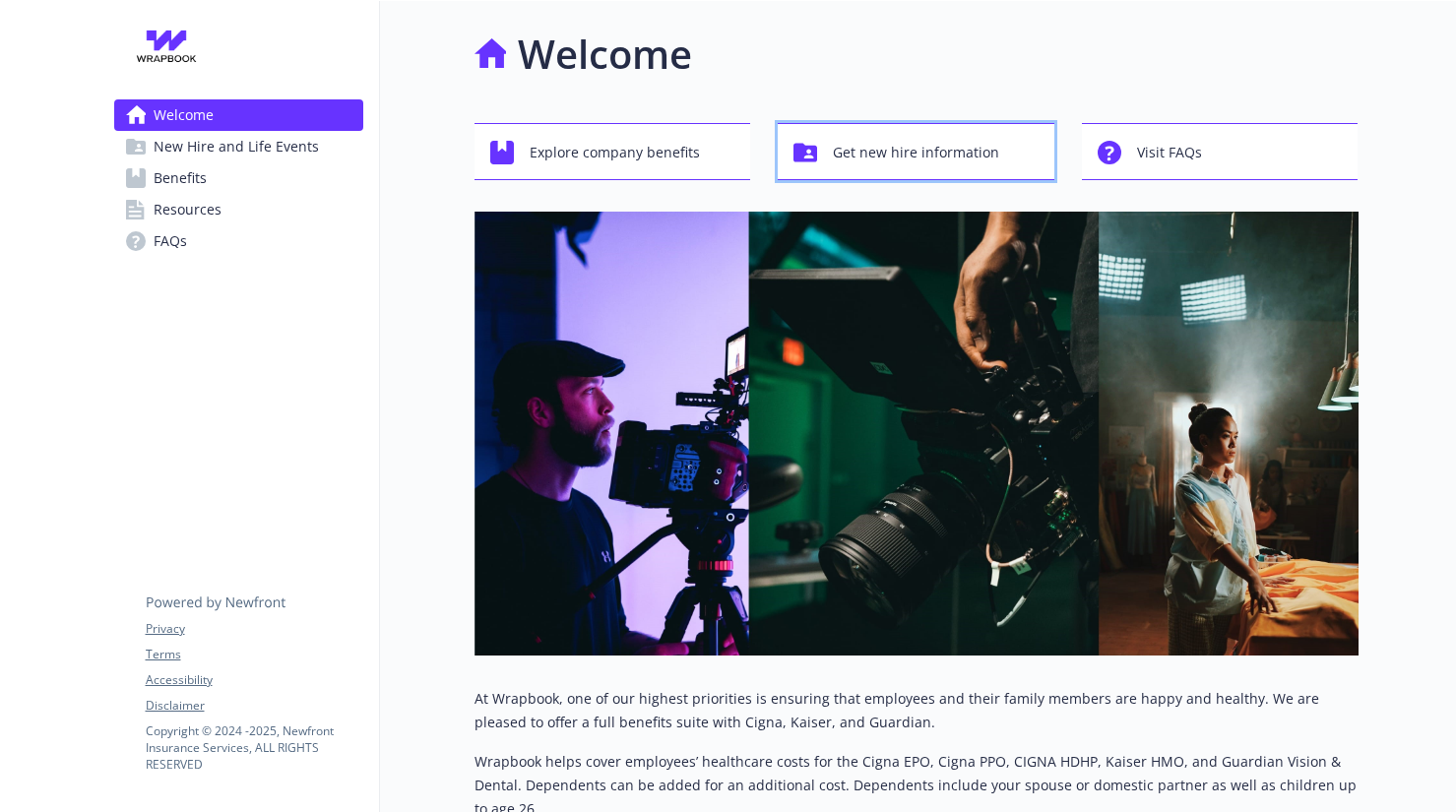 click on "Get new hire information" at bounding box center (916, 153) 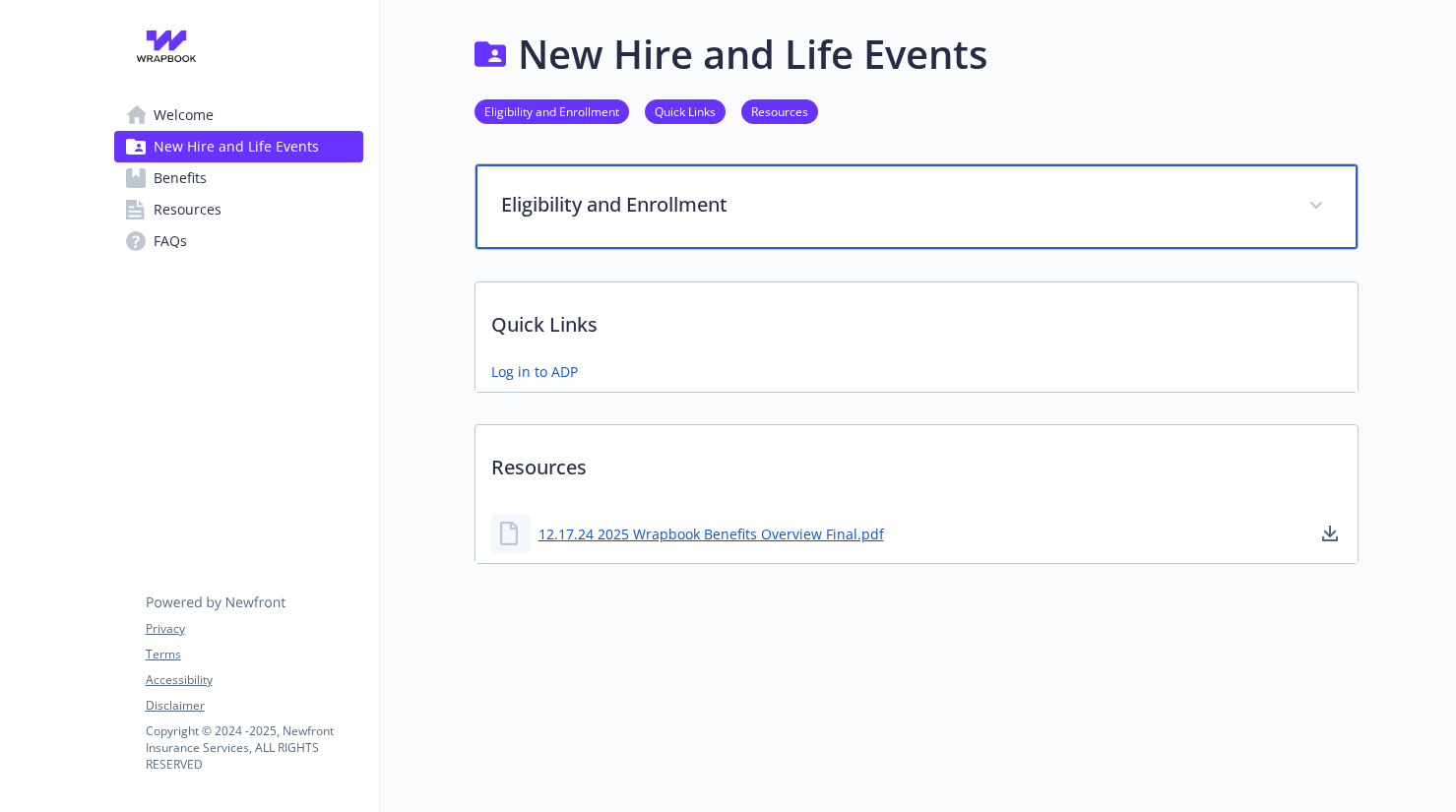 click on "Eligibility and Enrollment" at bounding box center (917, 207) 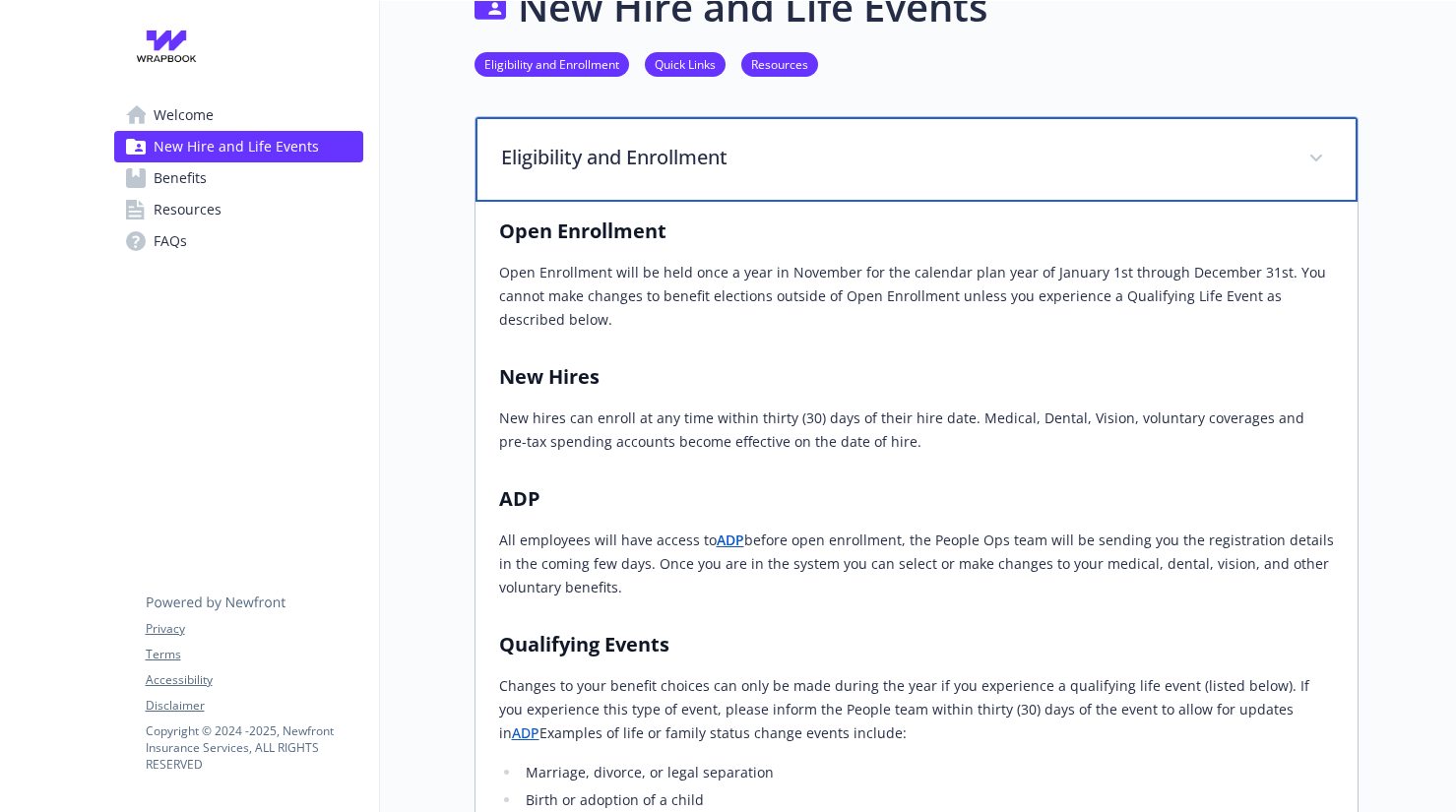 scroll, scrollTop: 0, scrollLeft: 0, axis: both 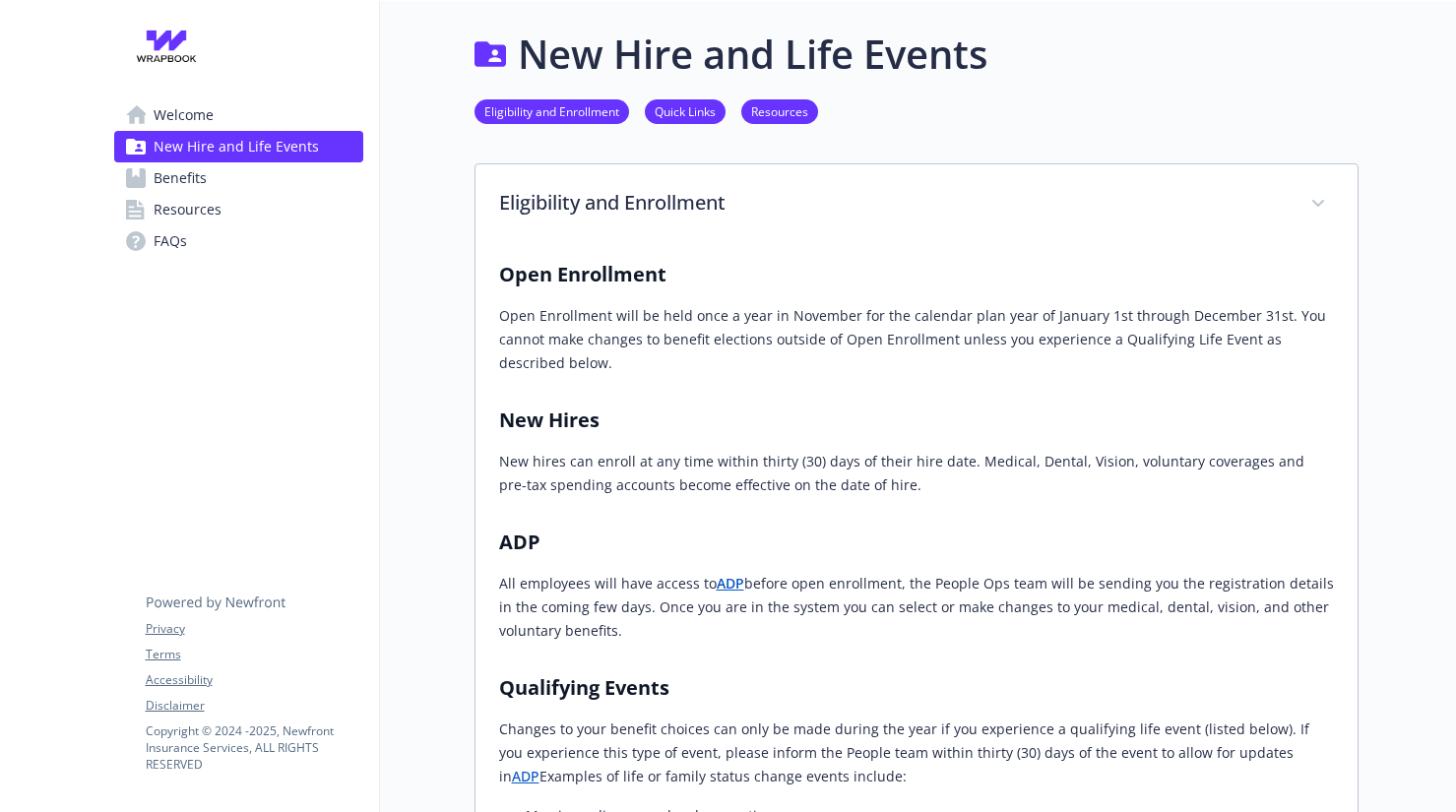 click on "Quick Links" at bounding box center (685, 110) 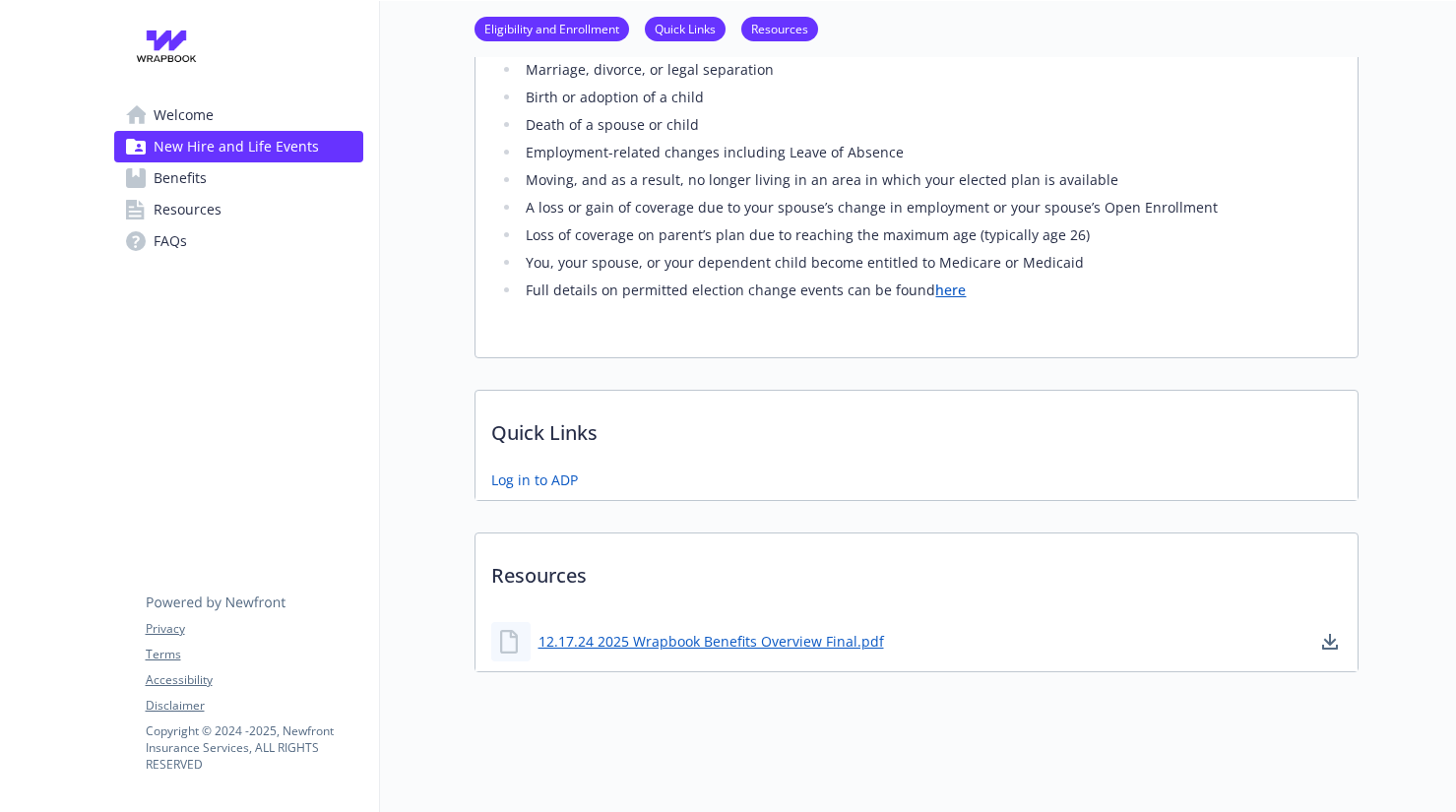 scroll, scrollTop: 748, scrollLeft: 0, axis: vertical 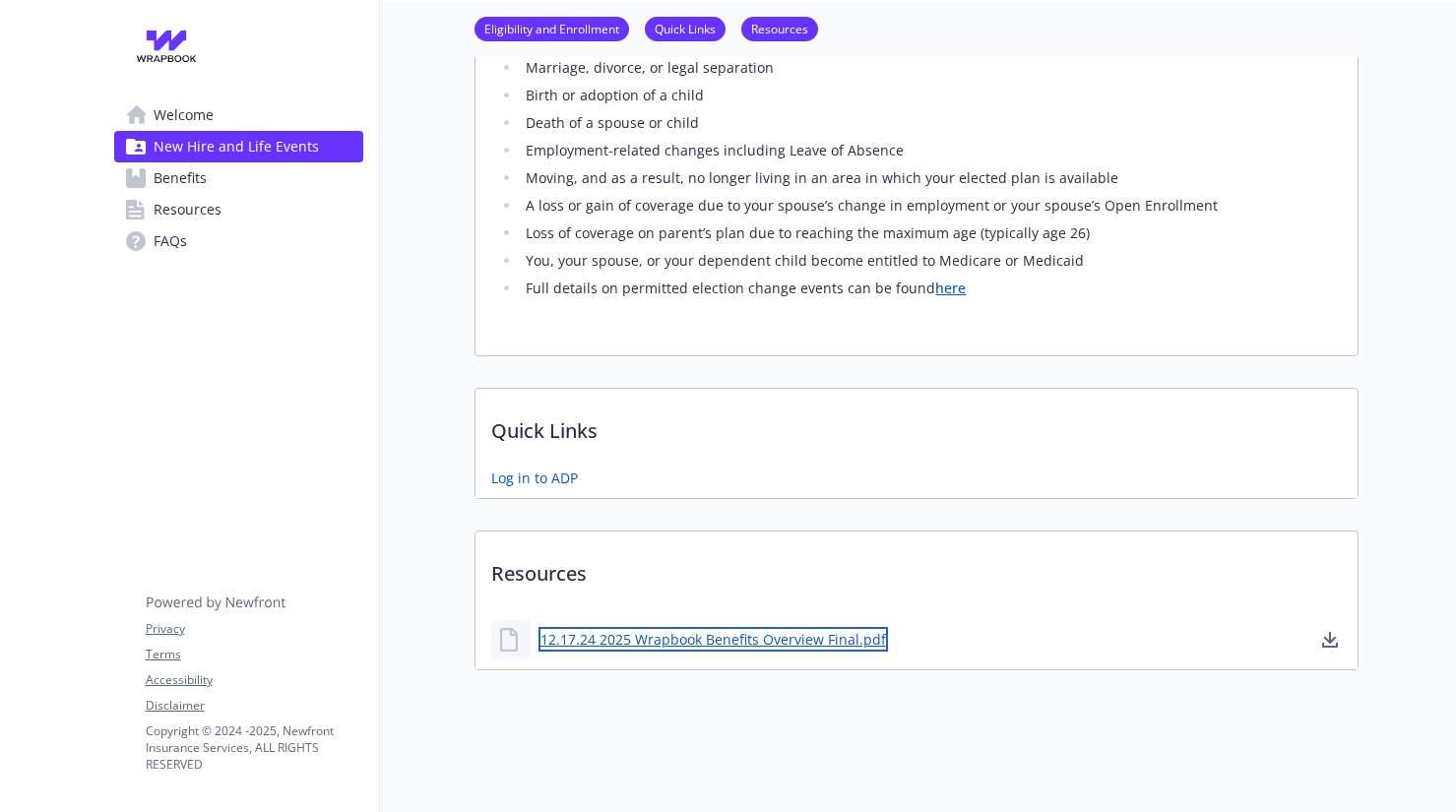 click on "12.17.24 2025 Wrapbook Benefits Overview Final.pdf" at bounding box center (713, 639) 